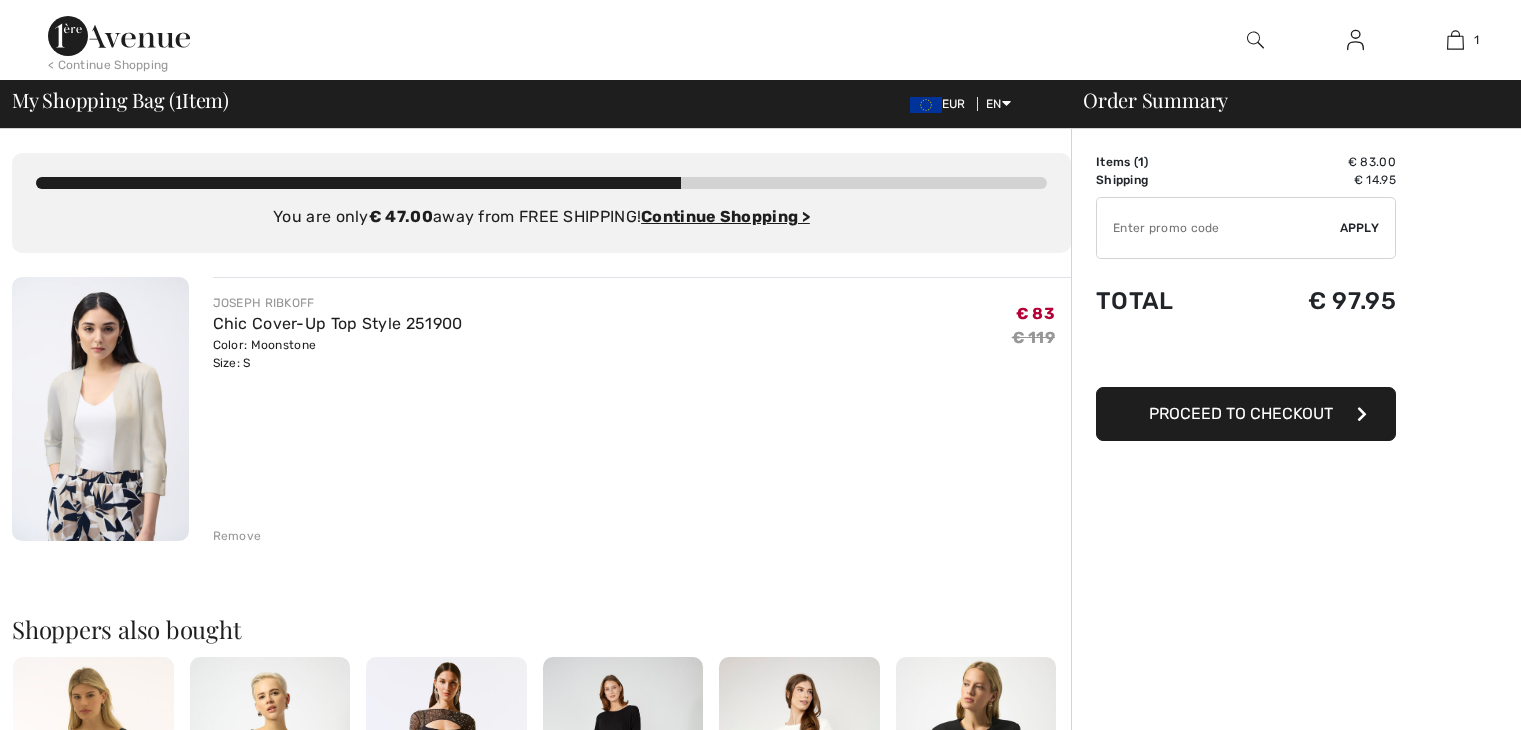 scroll, scrollTop: 0, scrollLeft: 0, axis: both 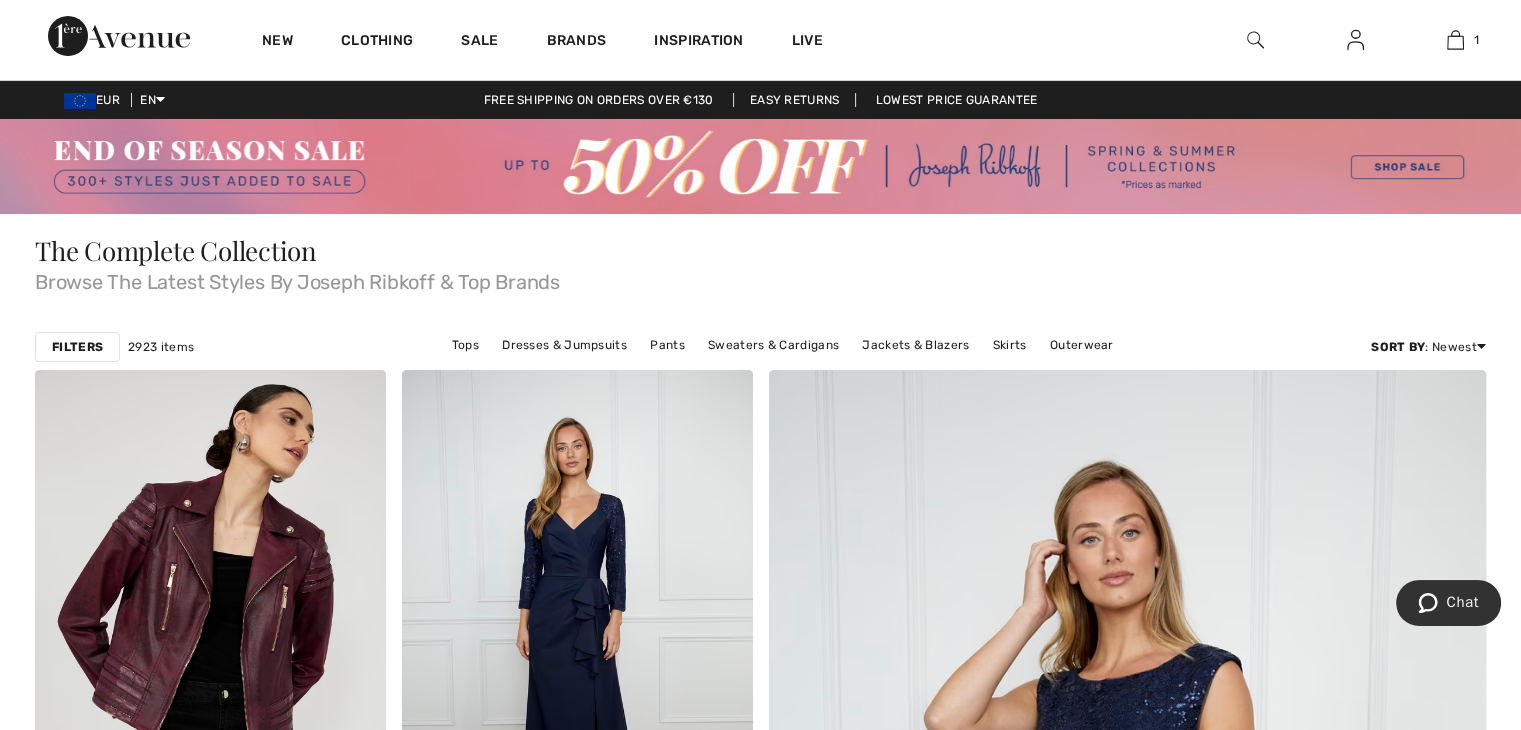 click at bounding box center [1255, 40] 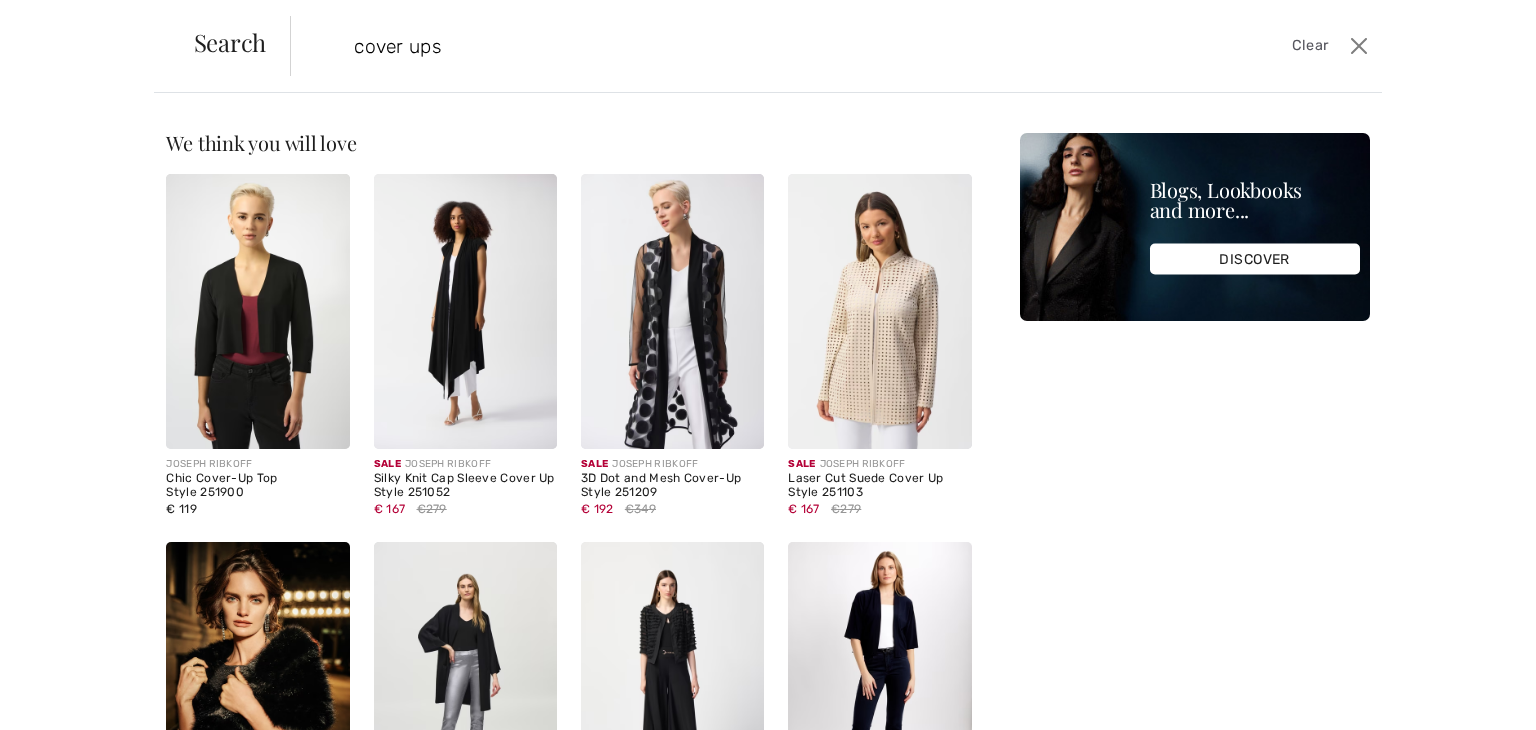 type on "cover ups" 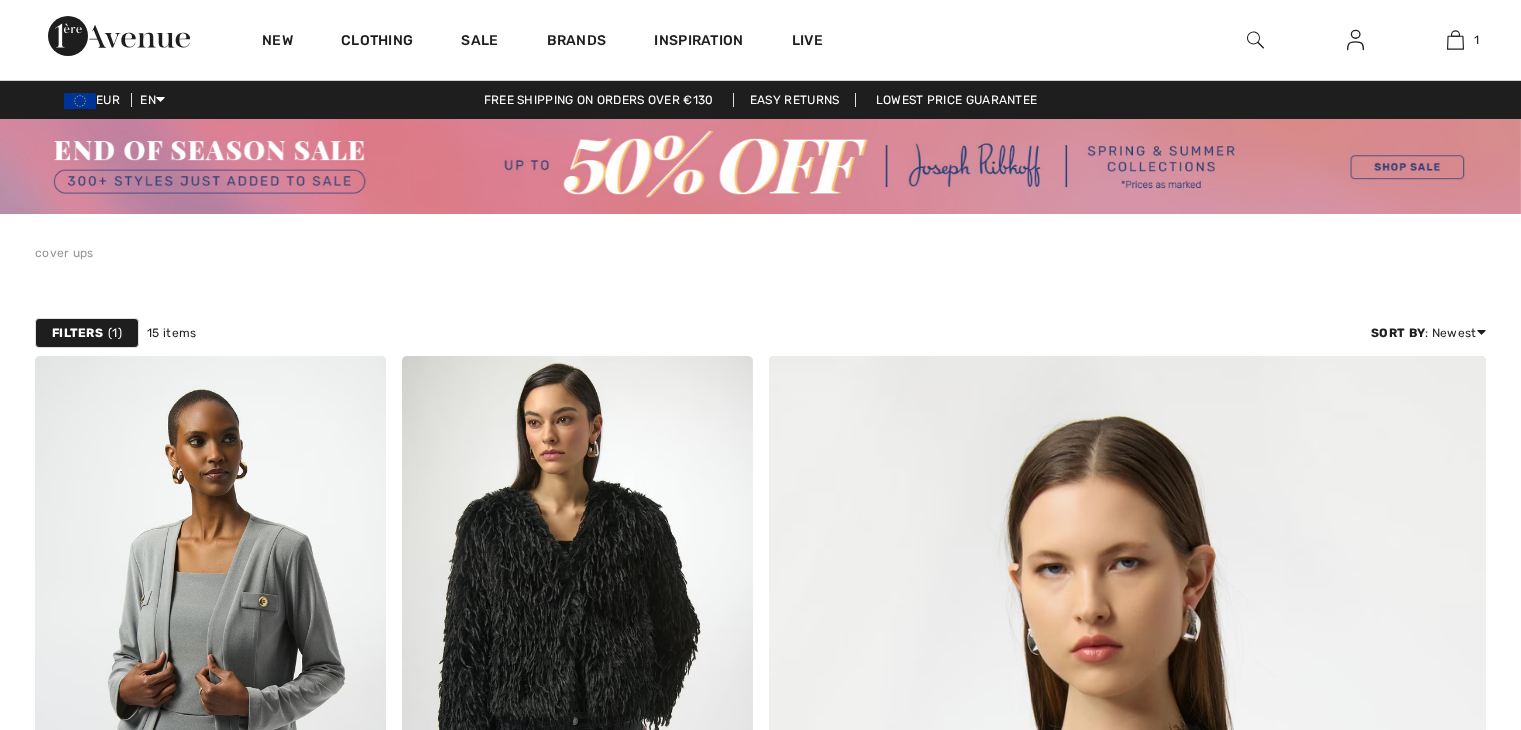 scroll, scrollTop: 0, scrollLeft: 0, axis: both 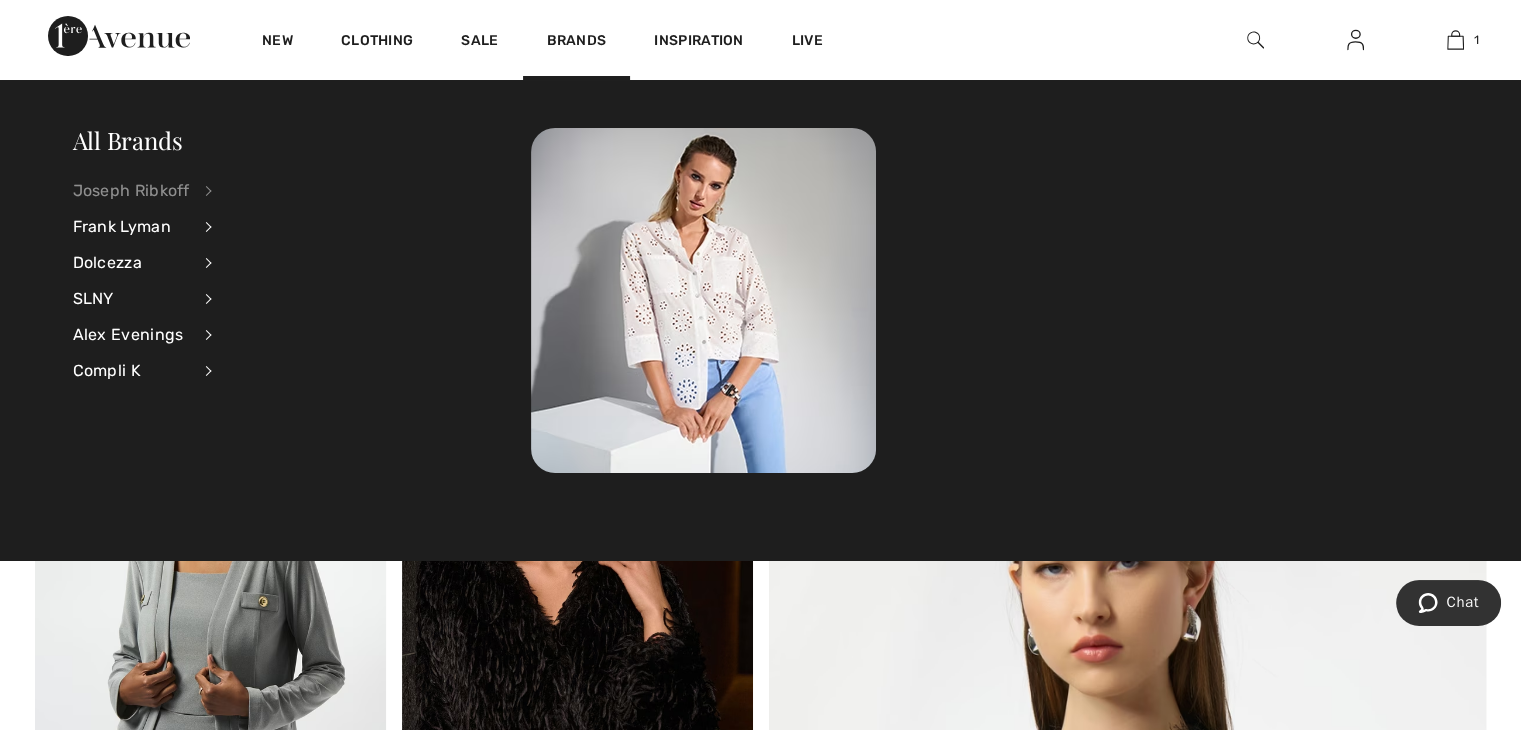 click on "Joseph Ribkoff" at bounding box center [131, 191] 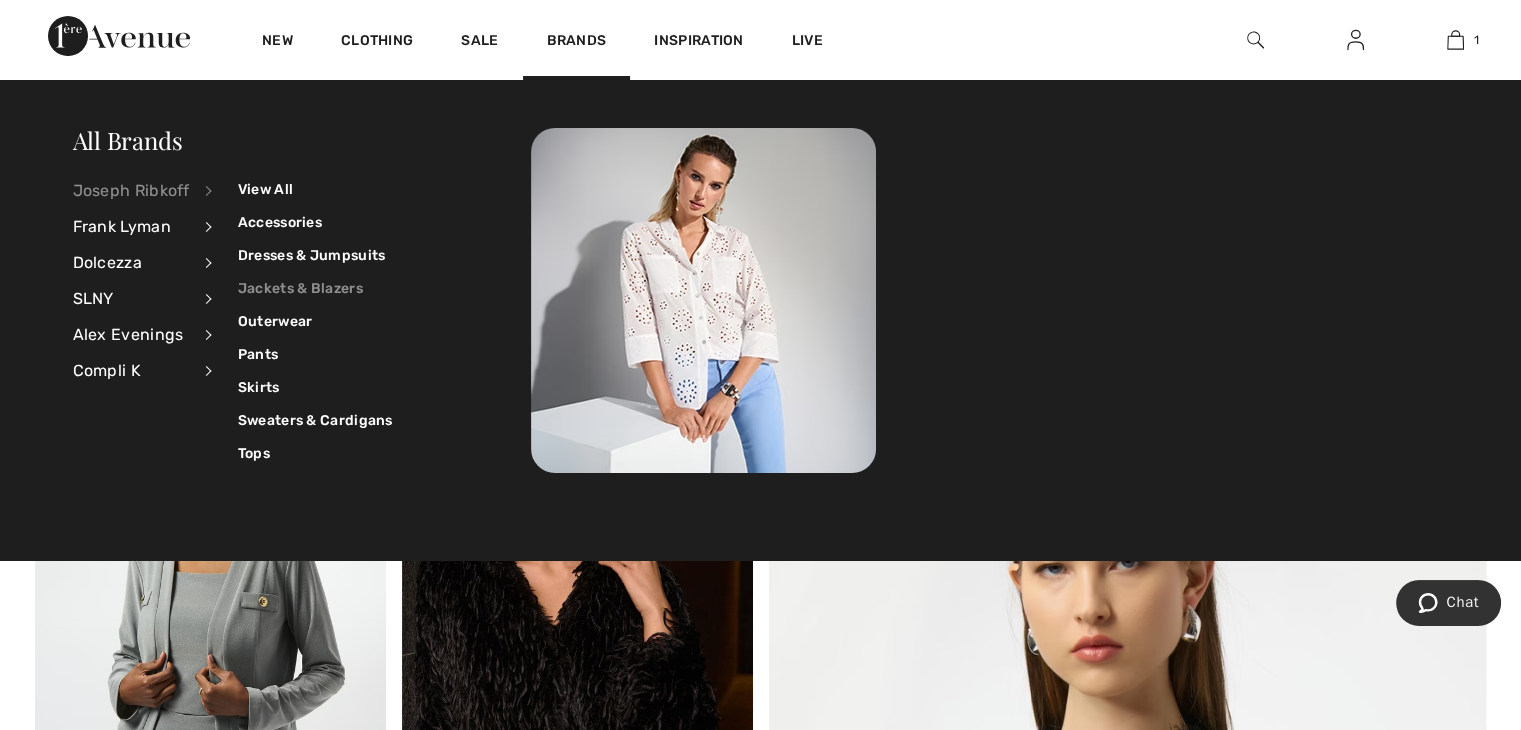 click on "Jackets & Blazers" at bounding box center [315, 288] 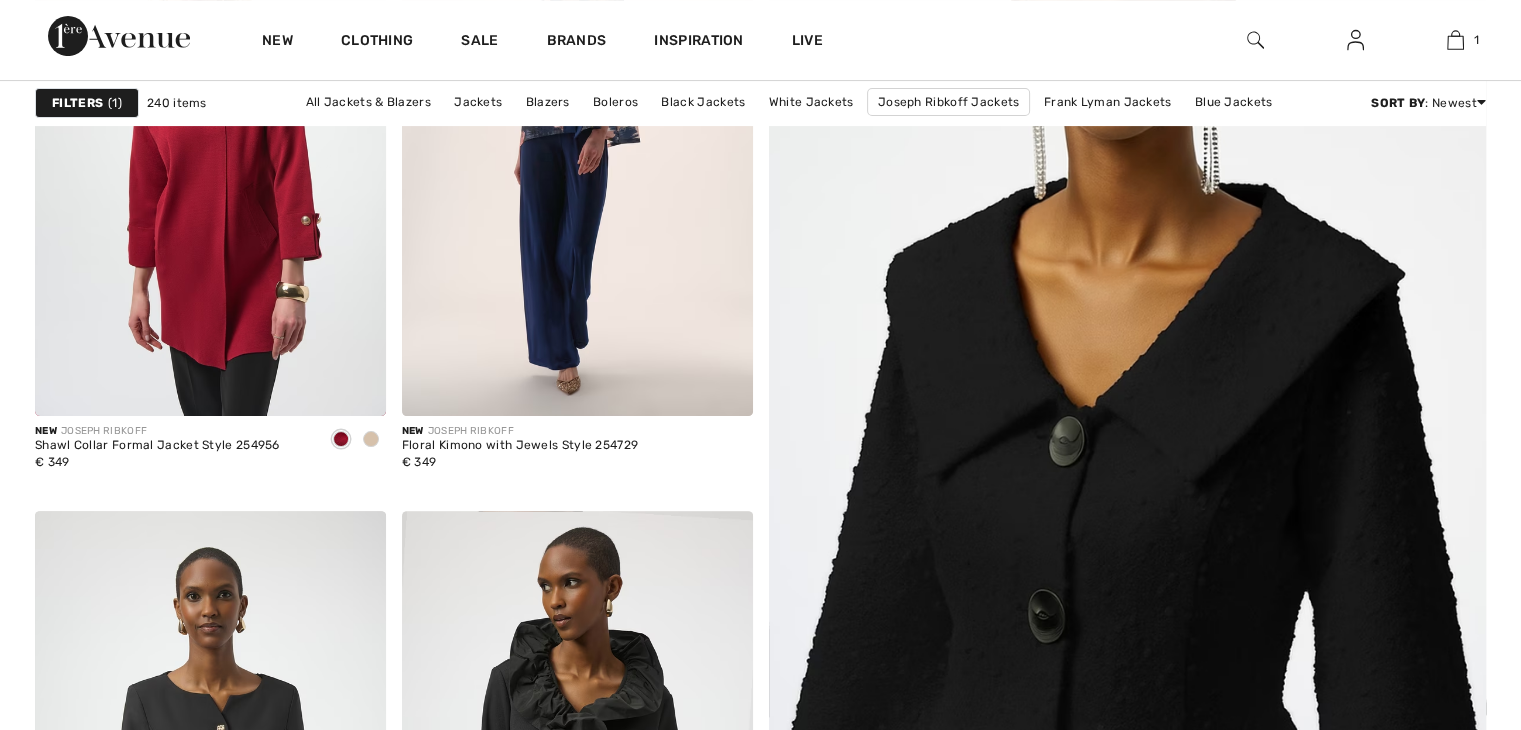 scroll, scrollTop: 900, scrollLeft: 0, axis: vertical 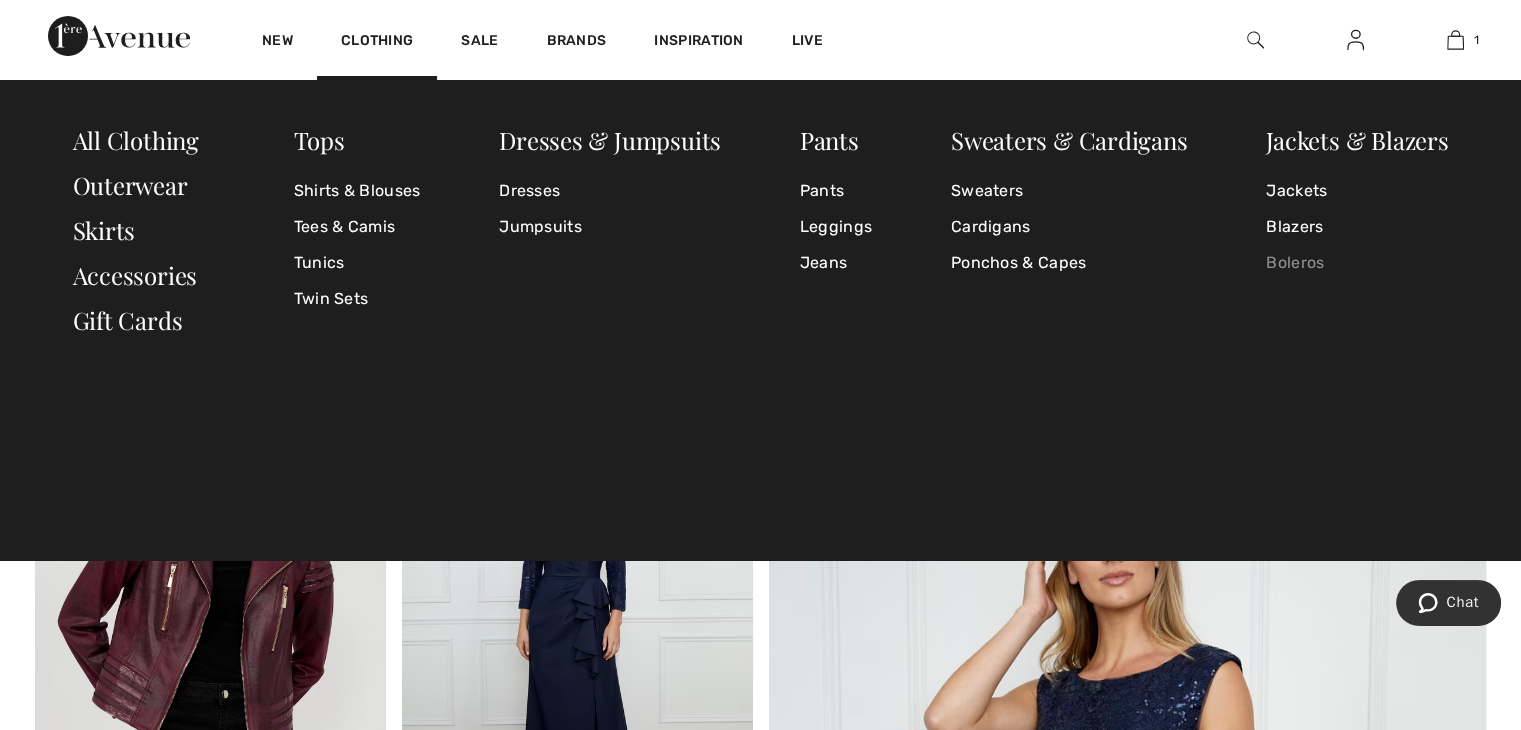 click on "Boleros" at bounding box center (1357, 263) 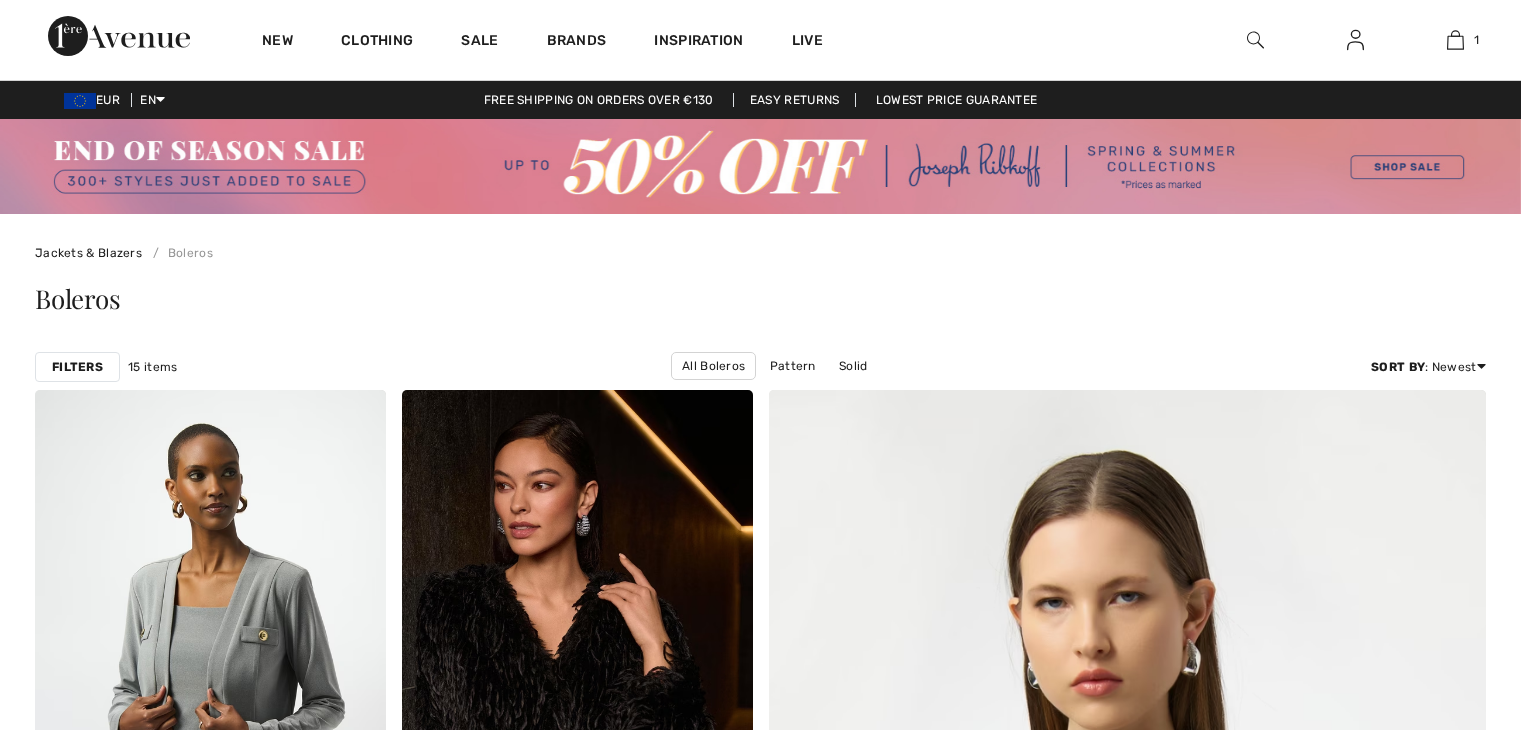 scroll, scrollTop: 126, scrollLeft: 0, axis: vertical 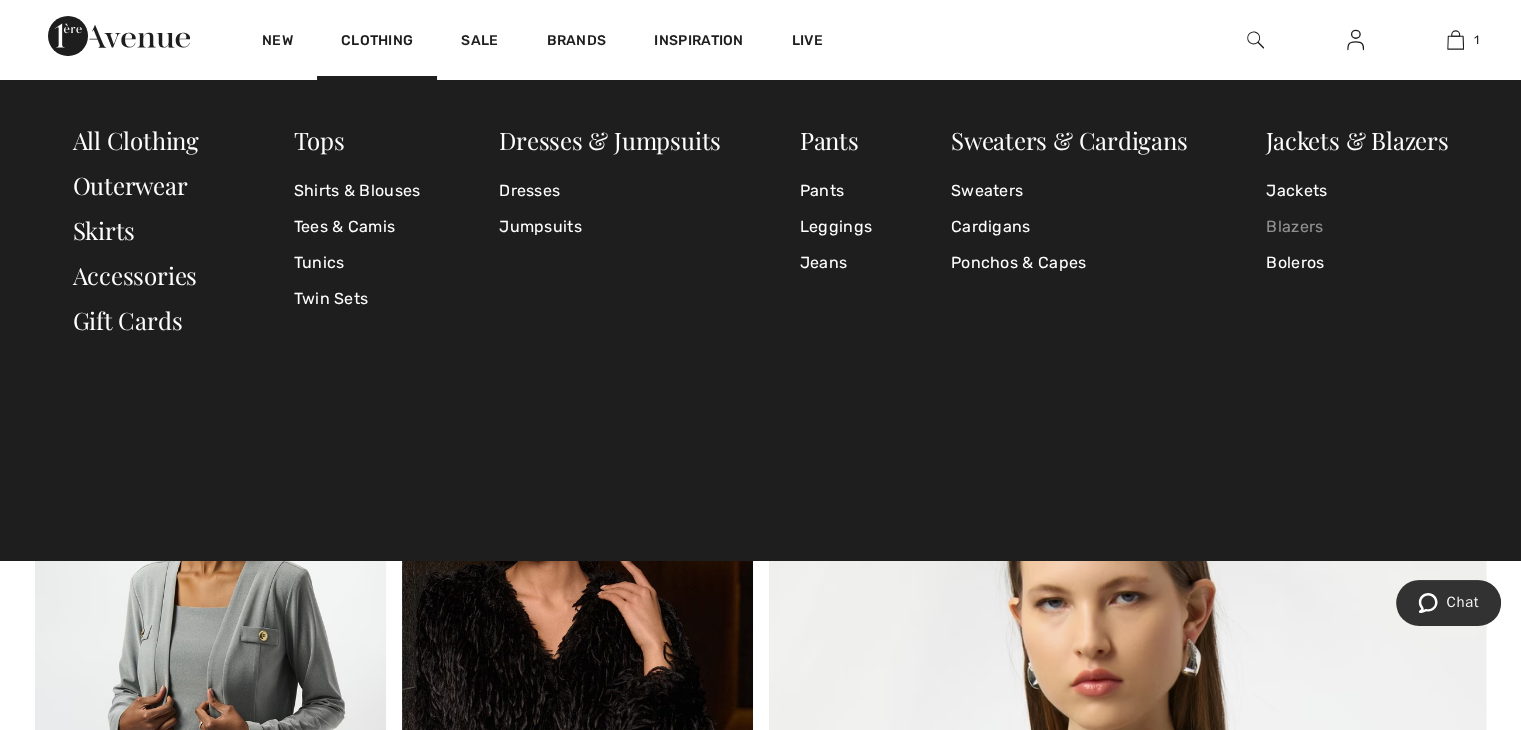 click on "Blazers" at bounding box center [1357, 227] 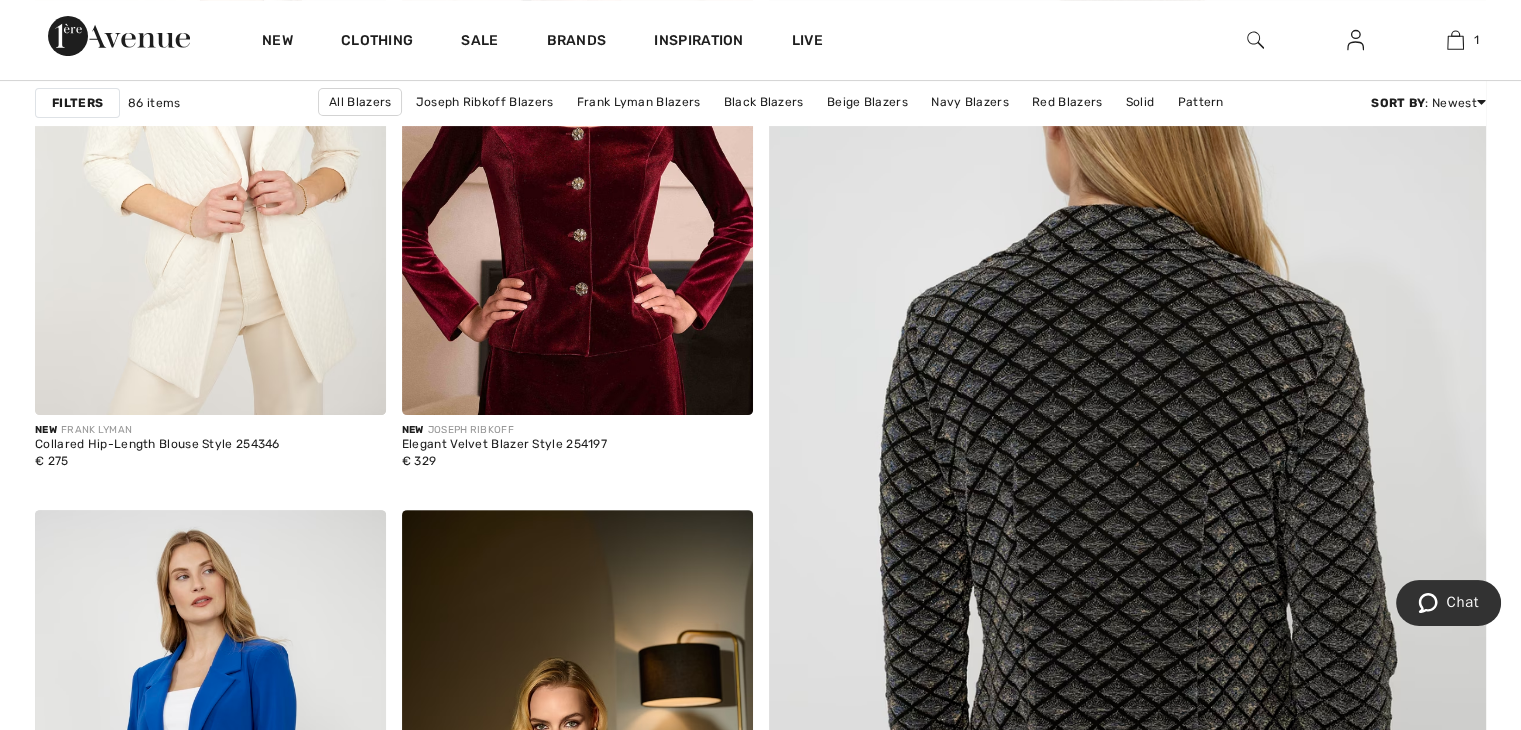 scroll, scrollTop: 0, scrollLeft: 0, axis: both 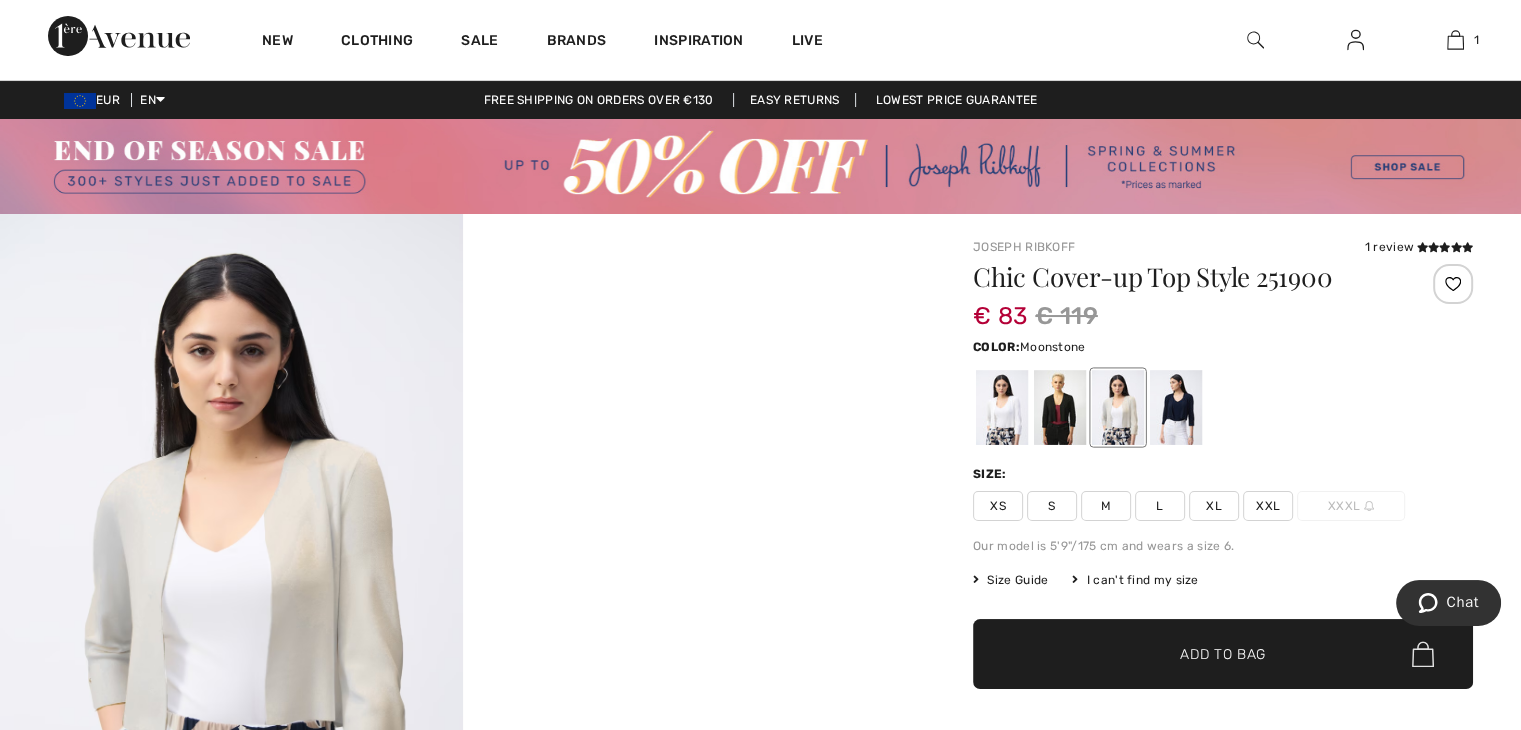 click on "S" at bounding box center [1052, 506] 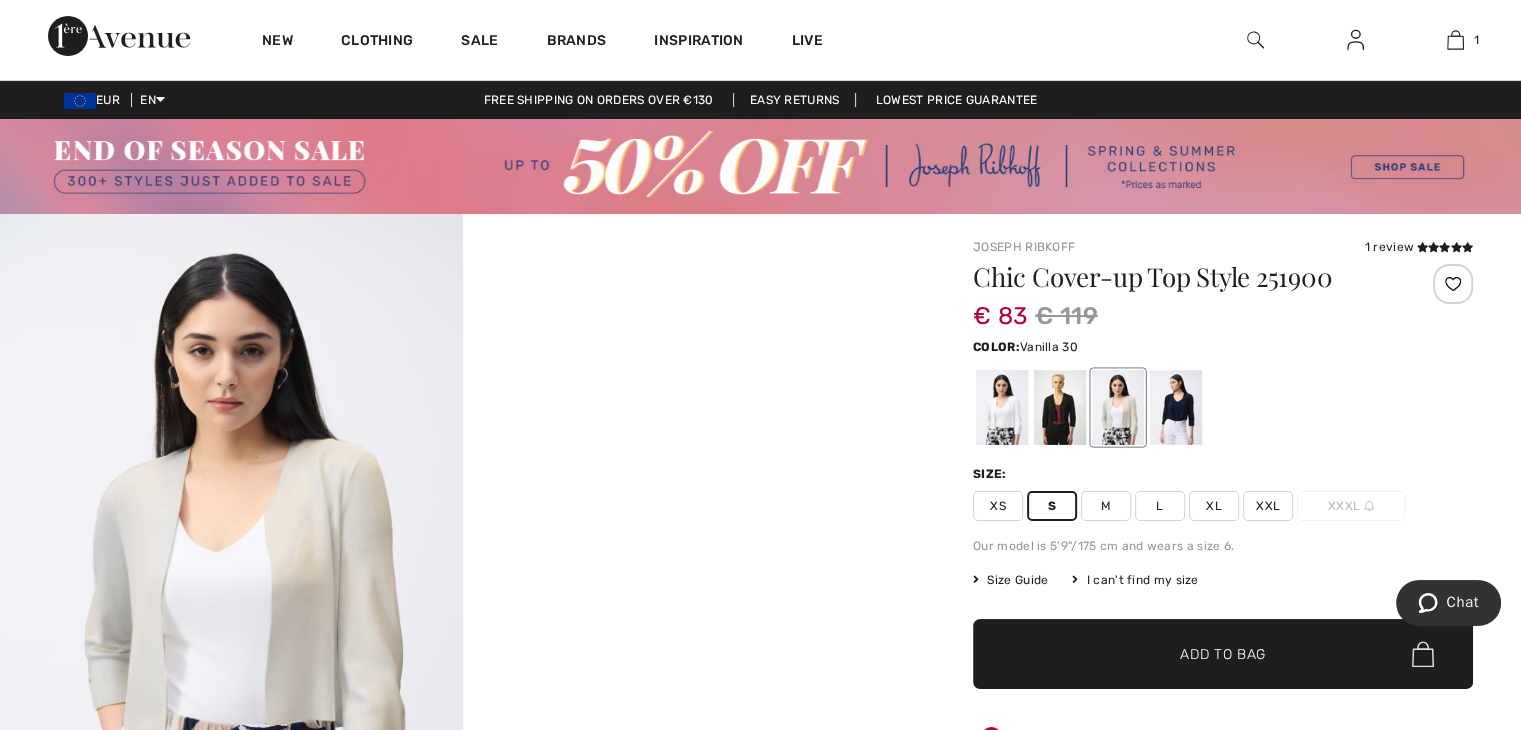 click at bounding box center (1002, 407) 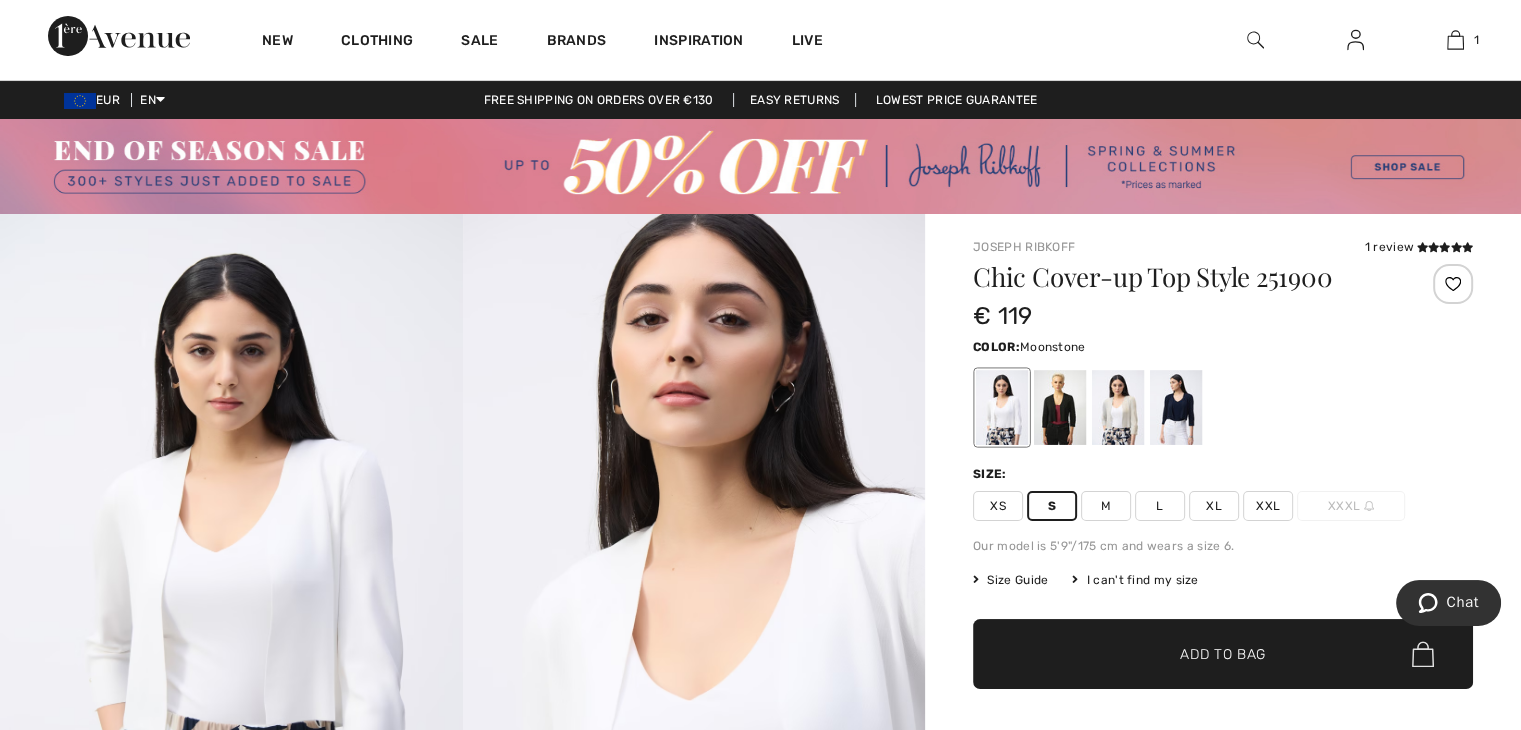 click at bounding box center (1118, 407) 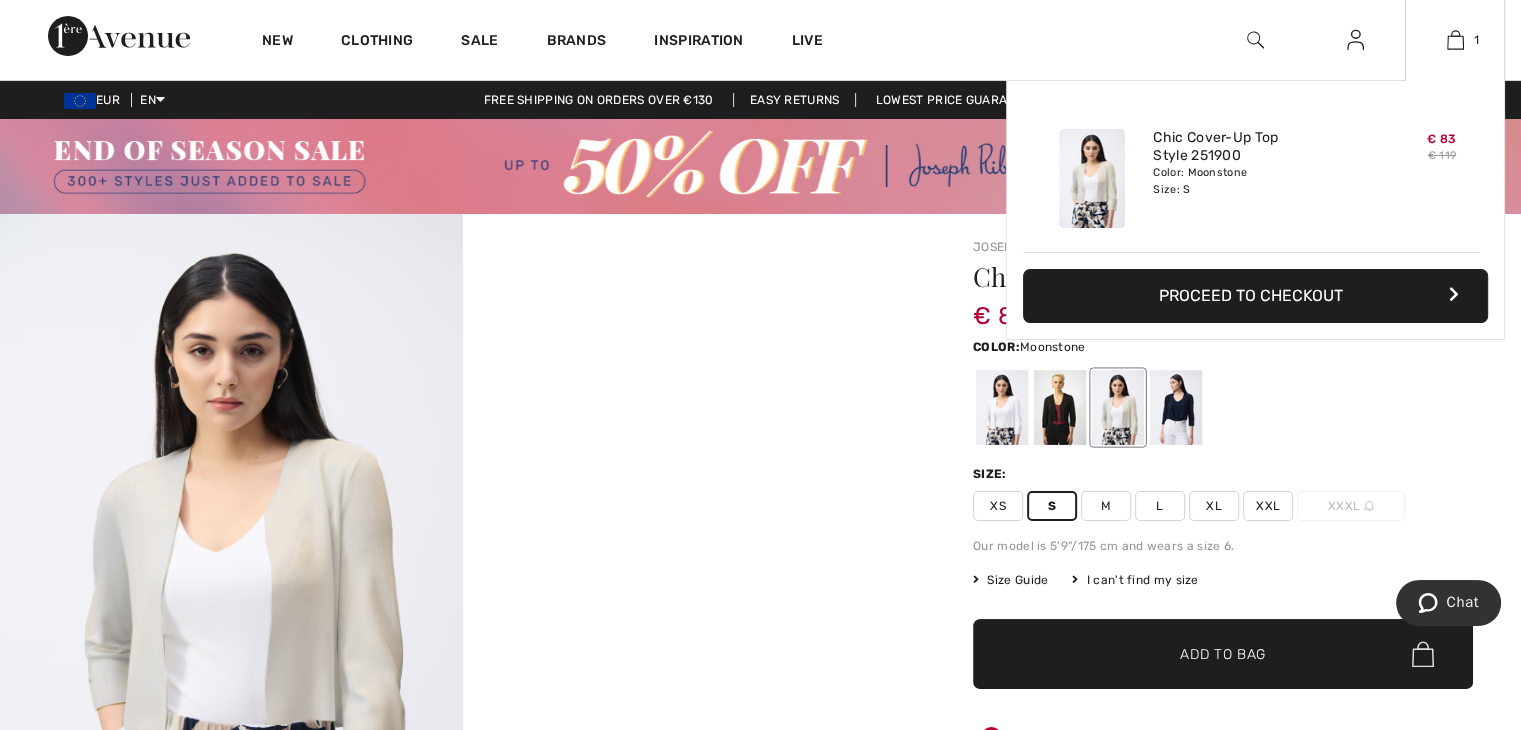 click on "Proceed to Checkout" at bounding box center [1255, 296] 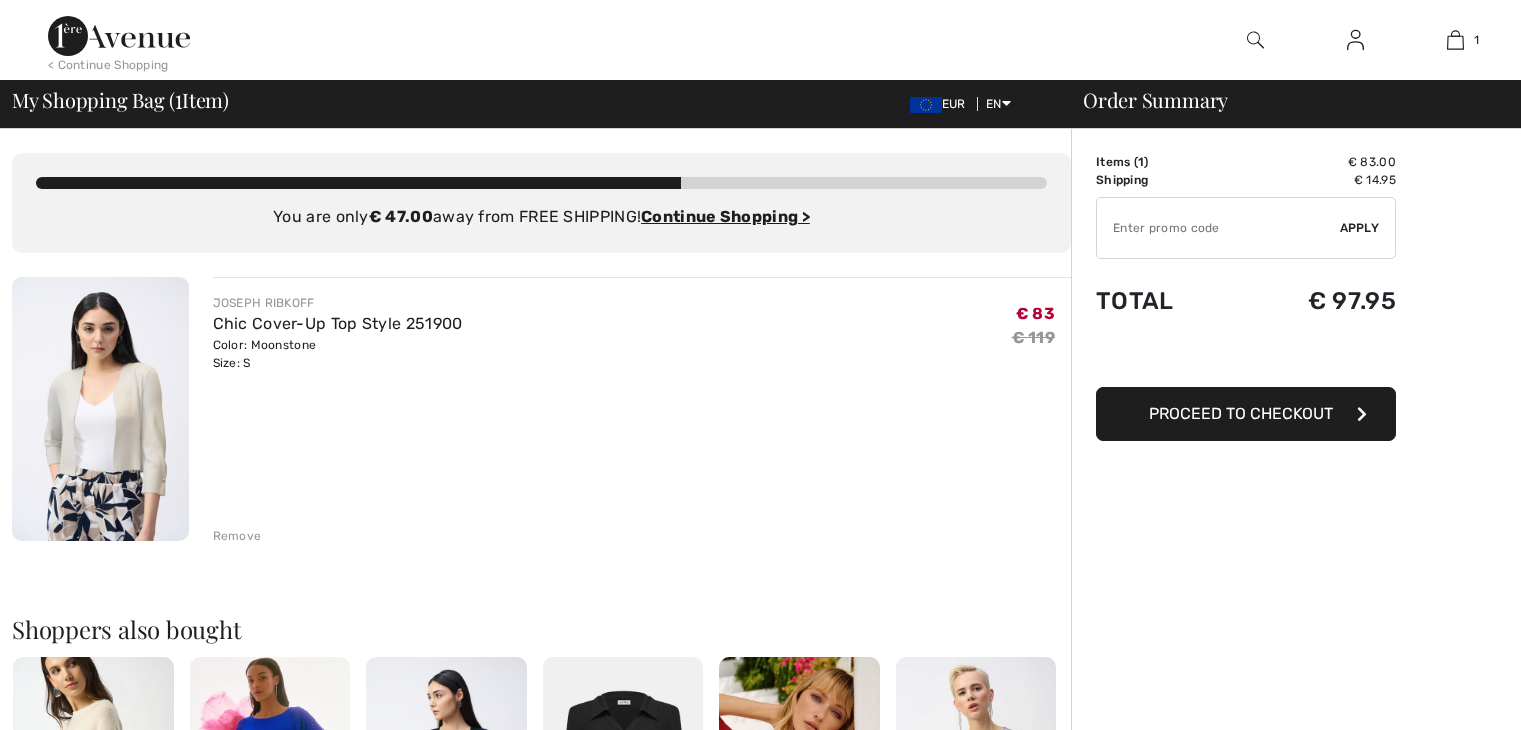 scroll, scrollTop: 0, scrollLeft: 0, axis: both 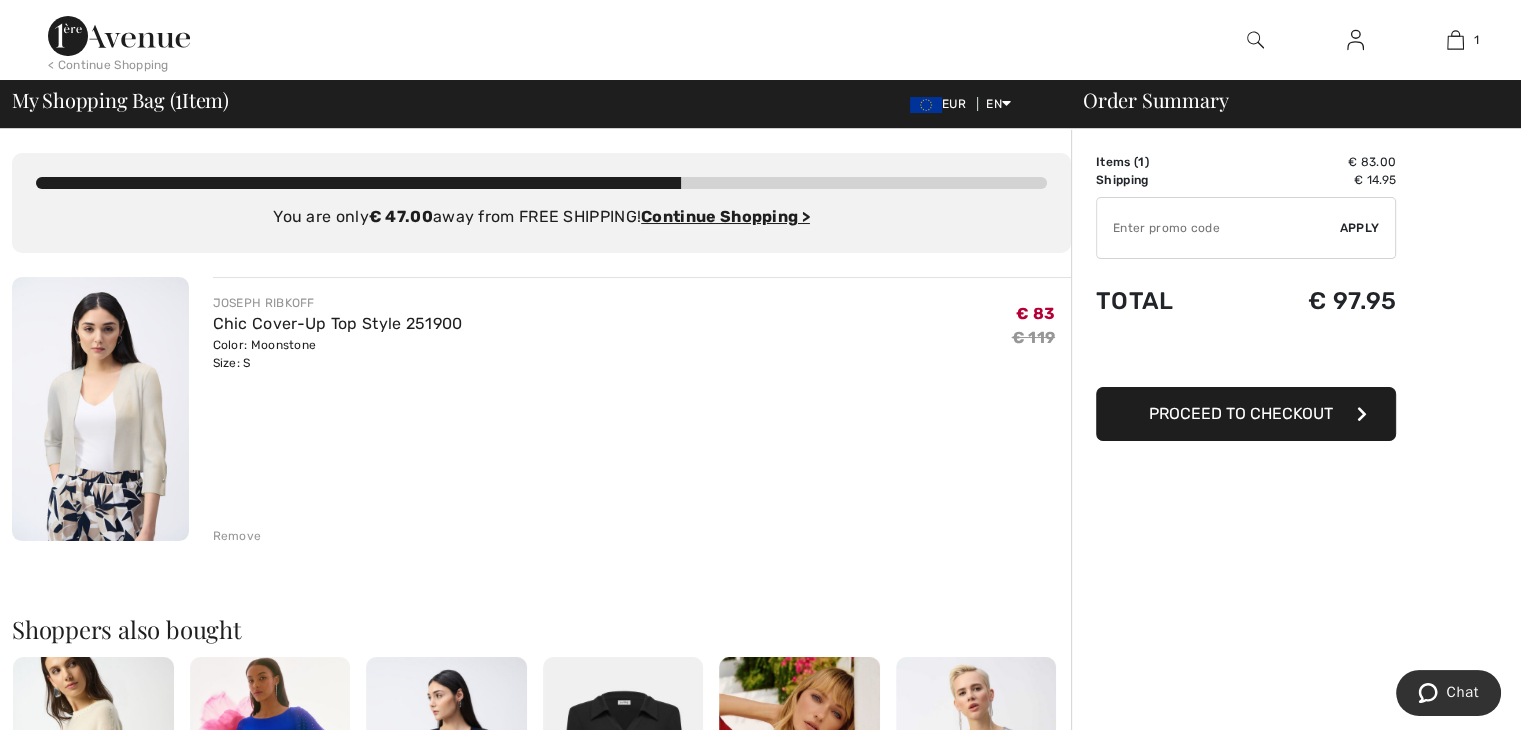 click at bounding box center (1218, 228) 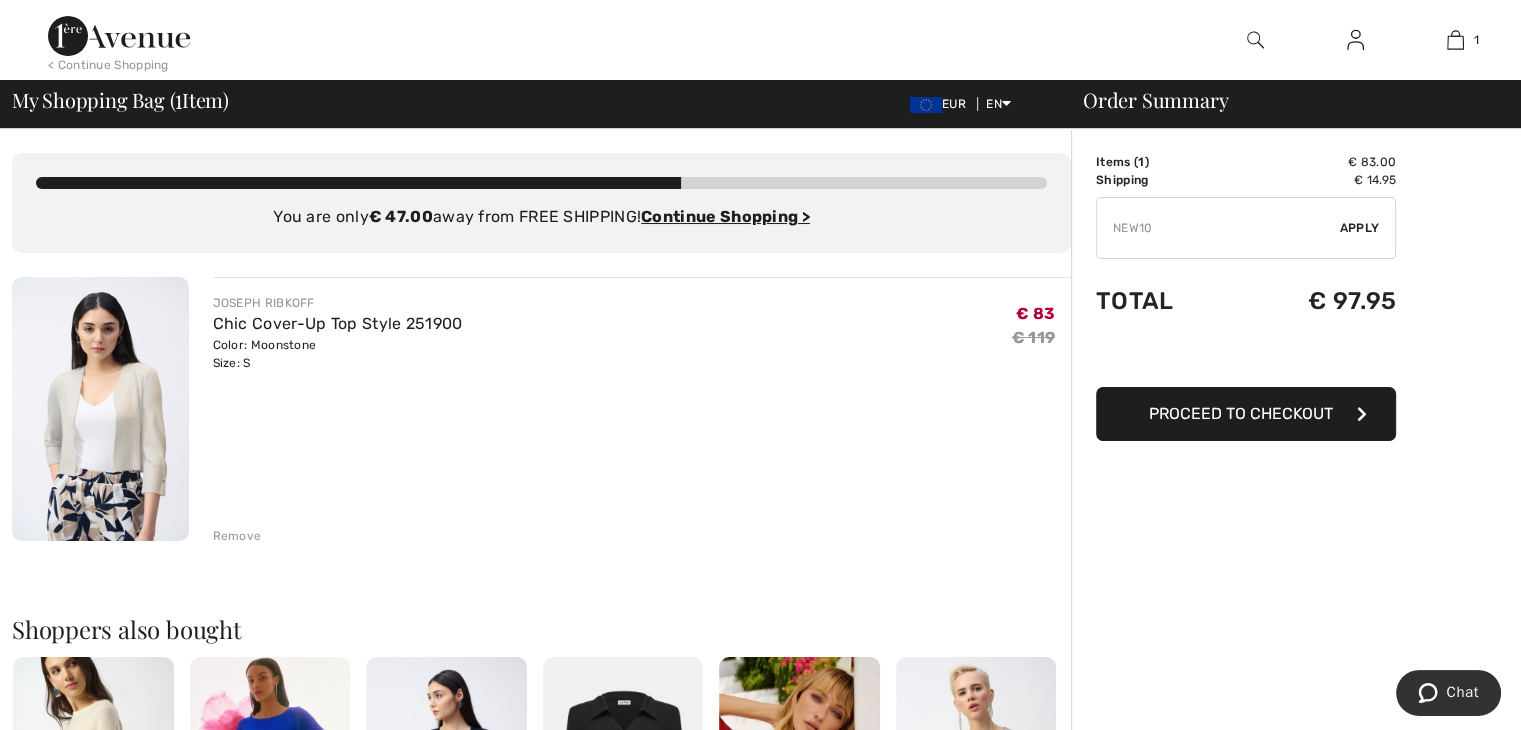 type on "NEW10" 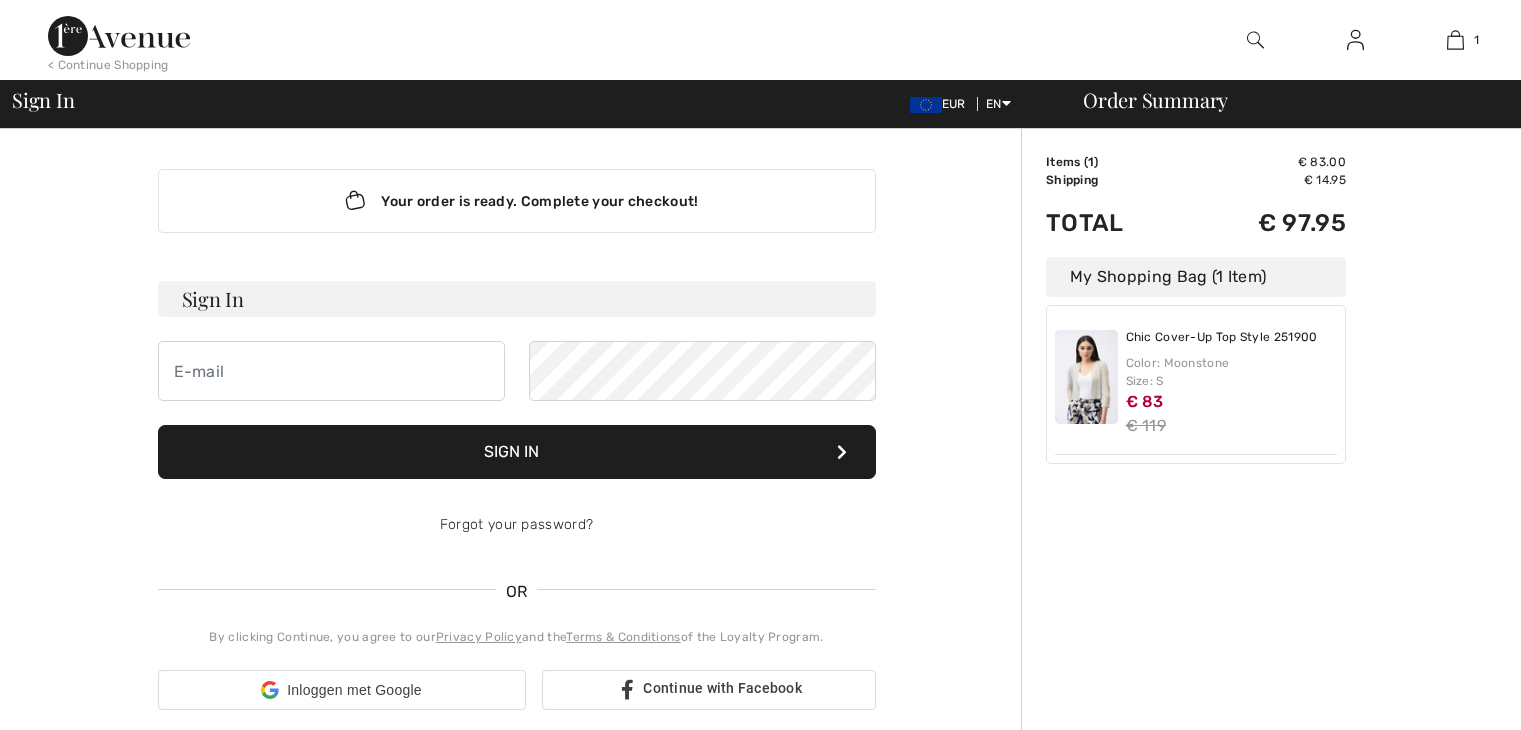scroll, scrollTop: 0, scrollLeft: 0, axis: both 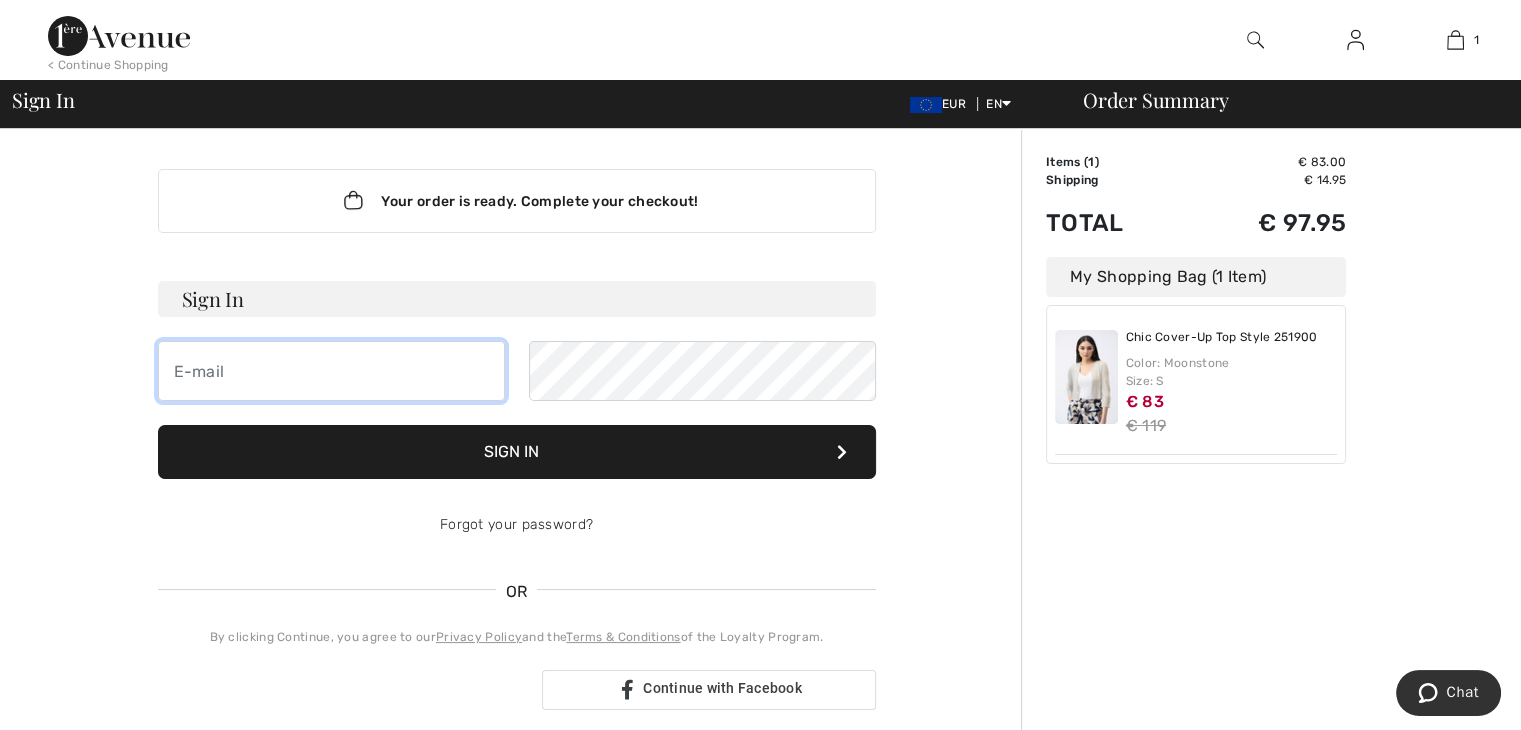 click at bounding box center [331, 371] 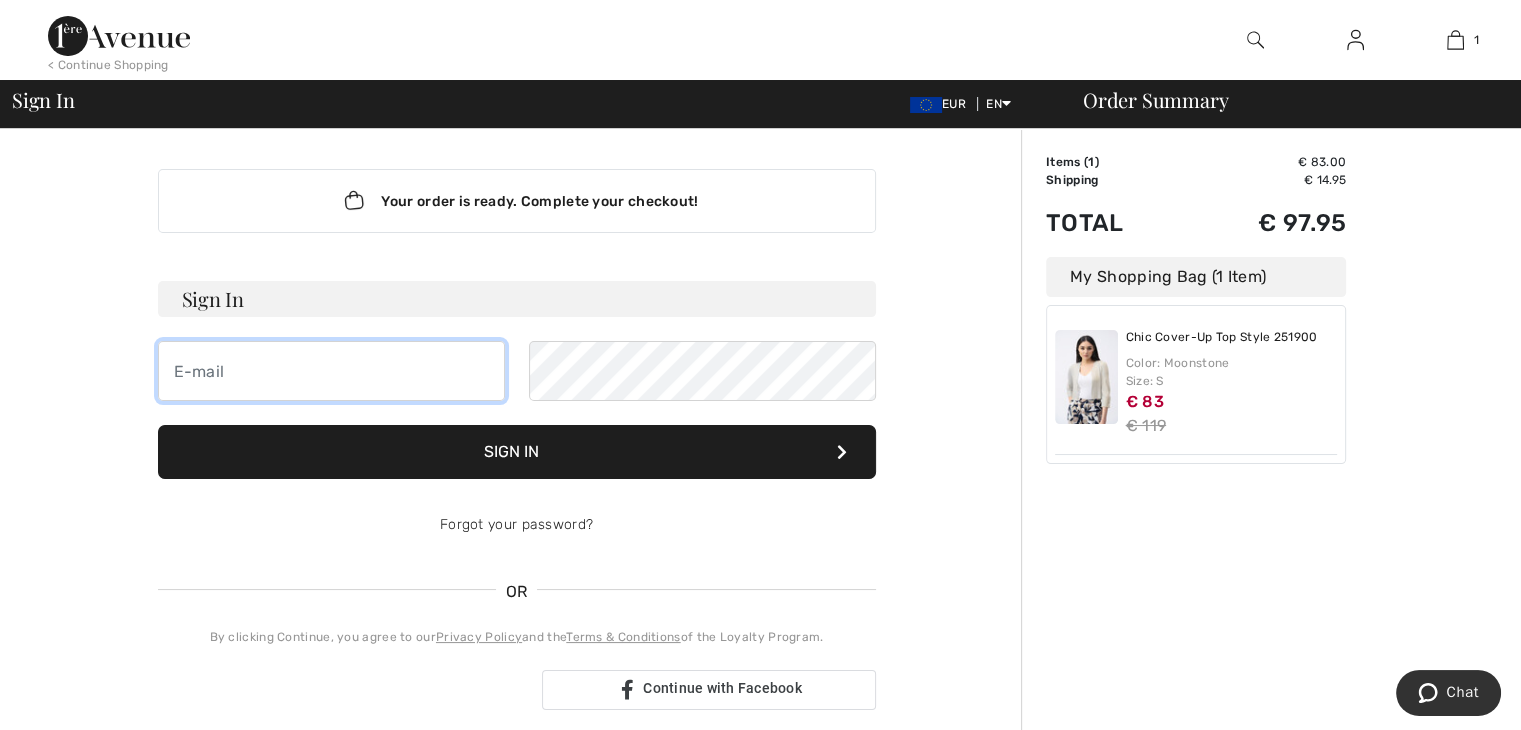 type on "[EMAIL]" 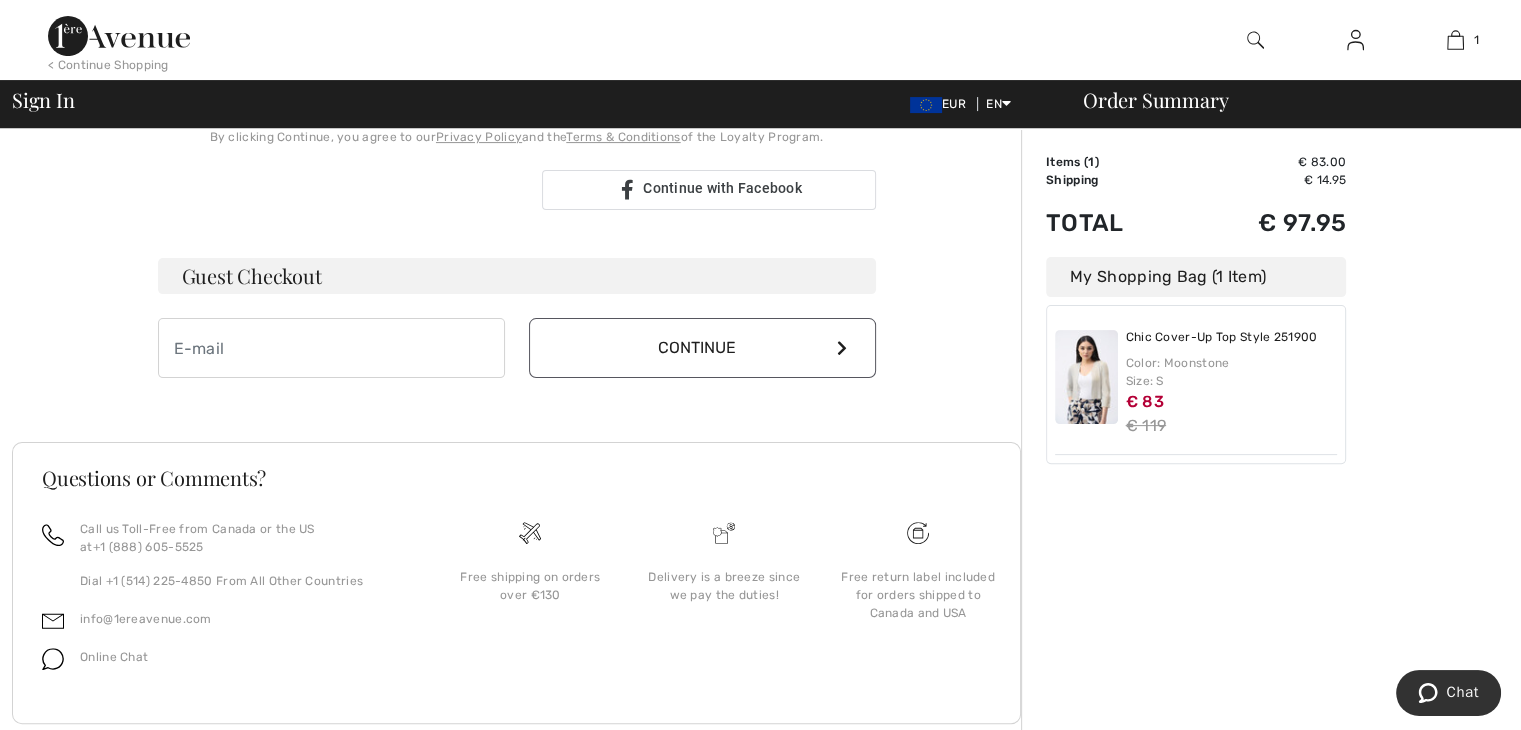 scroll, scrollTop: 543, scrollLeft: 0, axis: vertical 